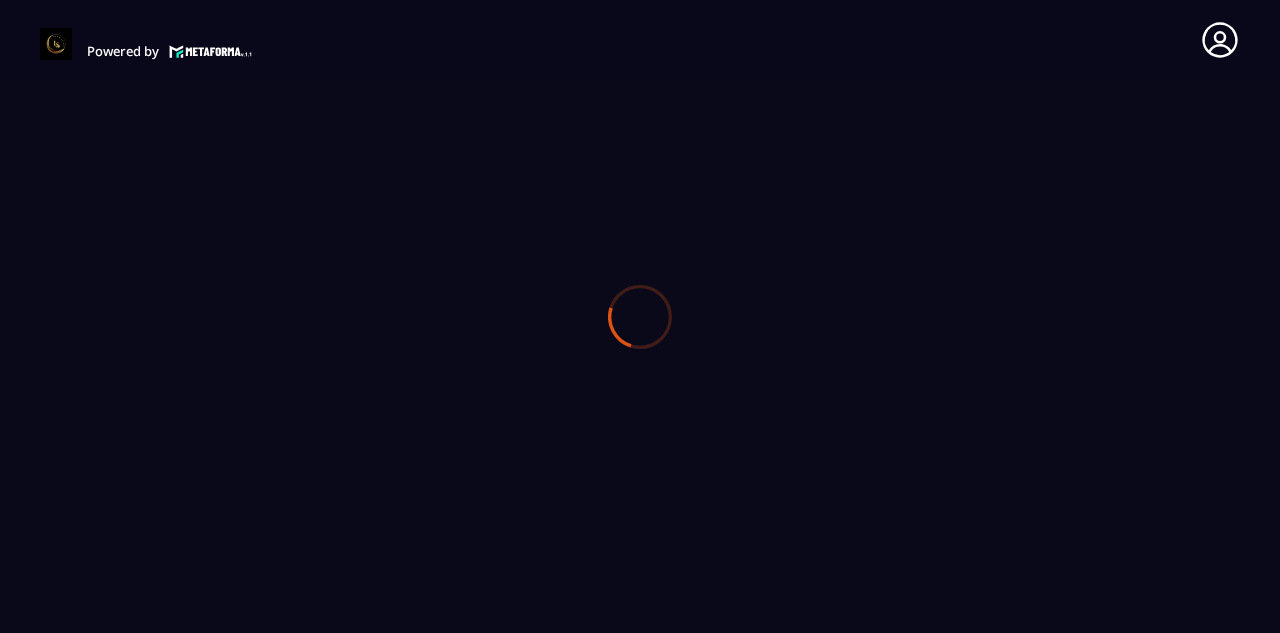 scroll, scrollTop: 0, scrollLeft: 0, axis: both 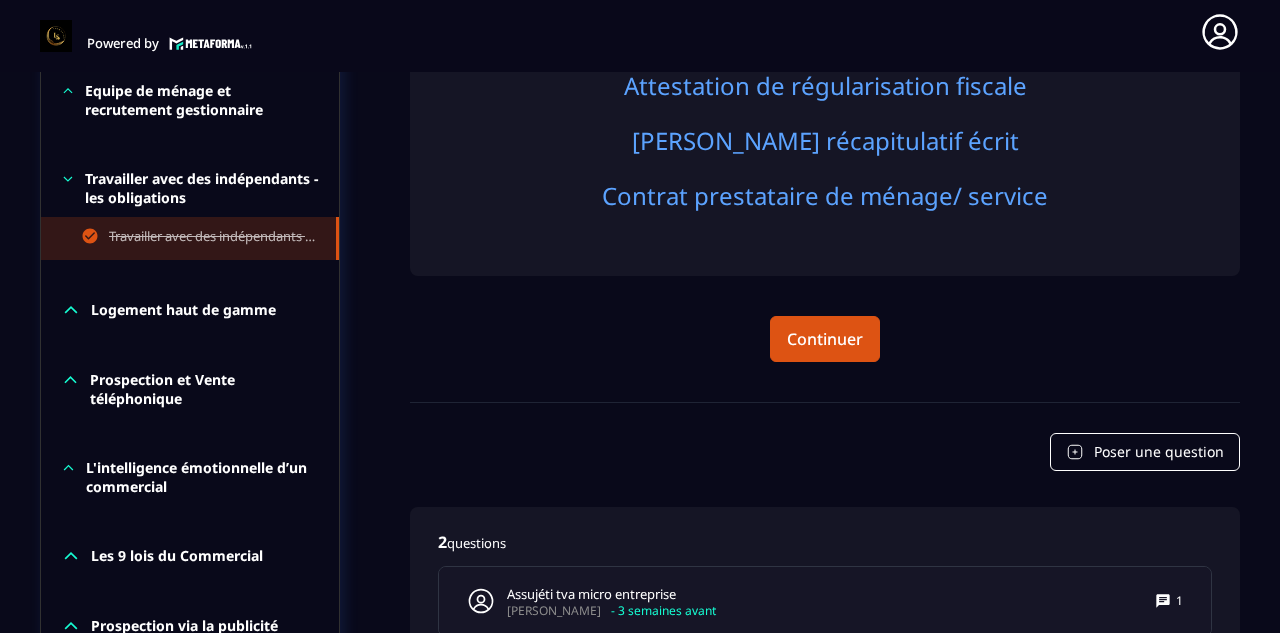 click on "Travailler avec des indépendants - les obligations" at bounding box center (190, 188) 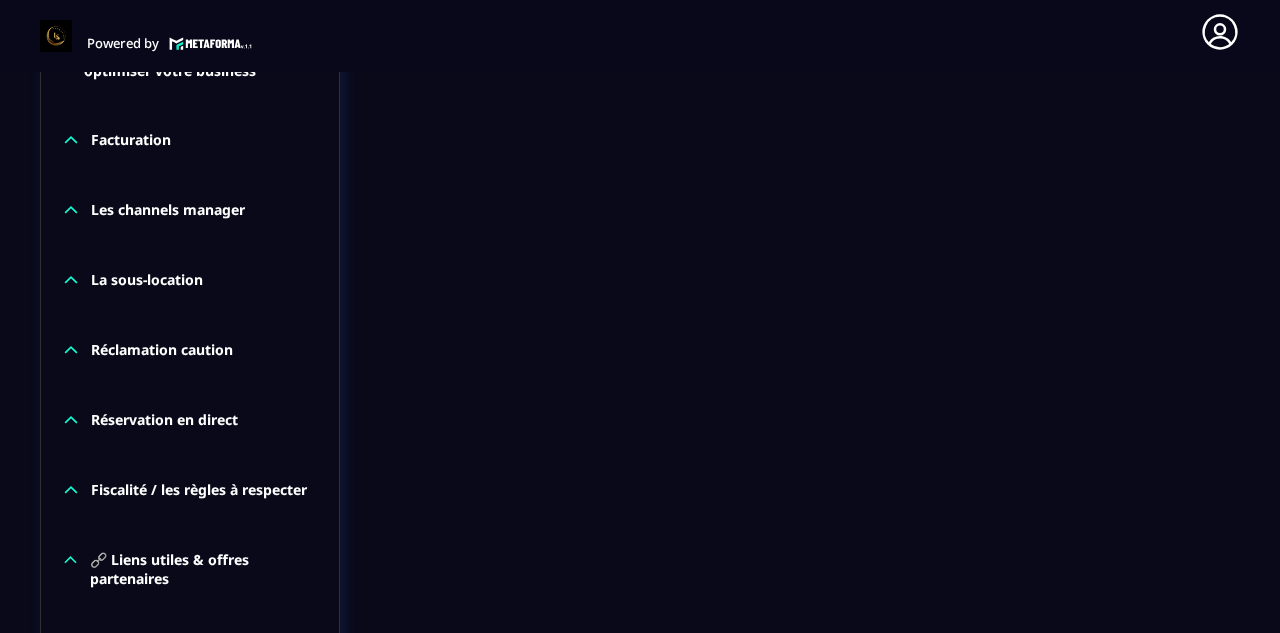 scroll, scrollTop: 1911, scrollLeft: 0, axis: vertical 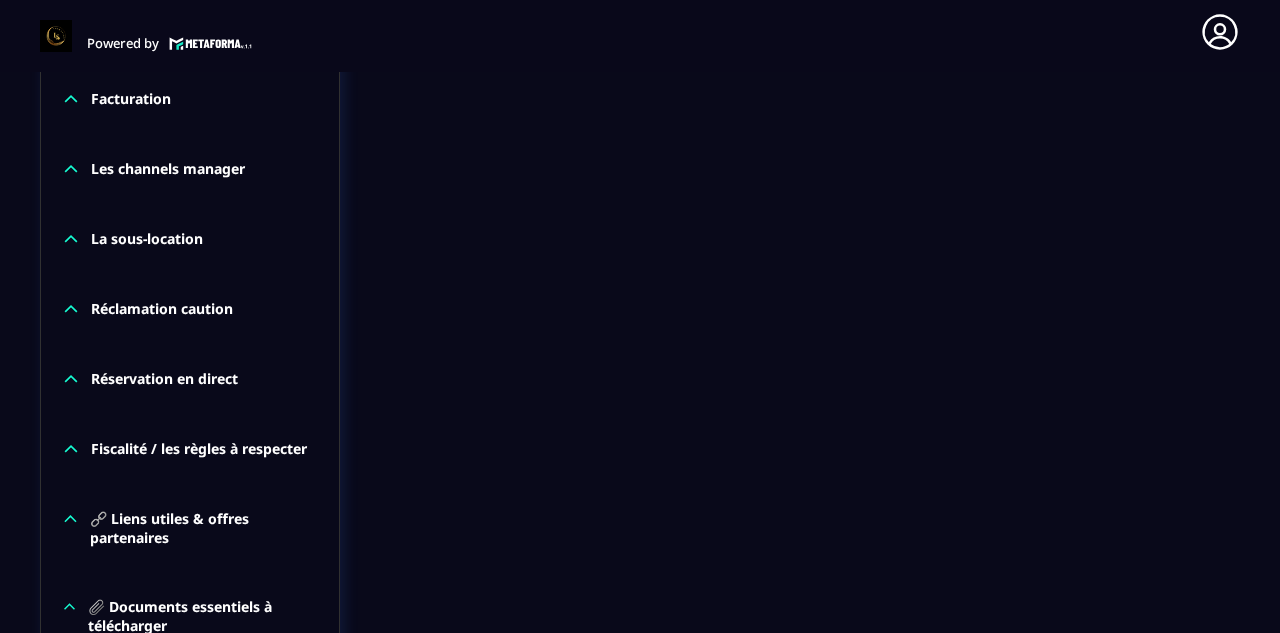 click 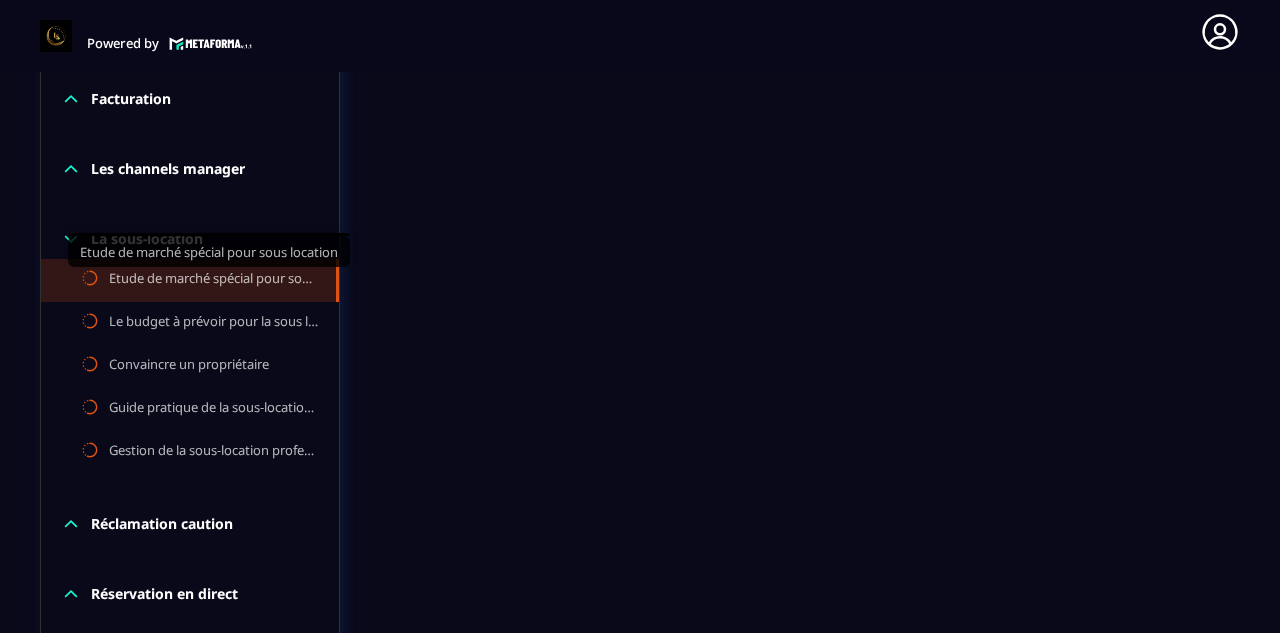 click on "Etude de marché spécial pour sous location" at bounding box center [212, 280] 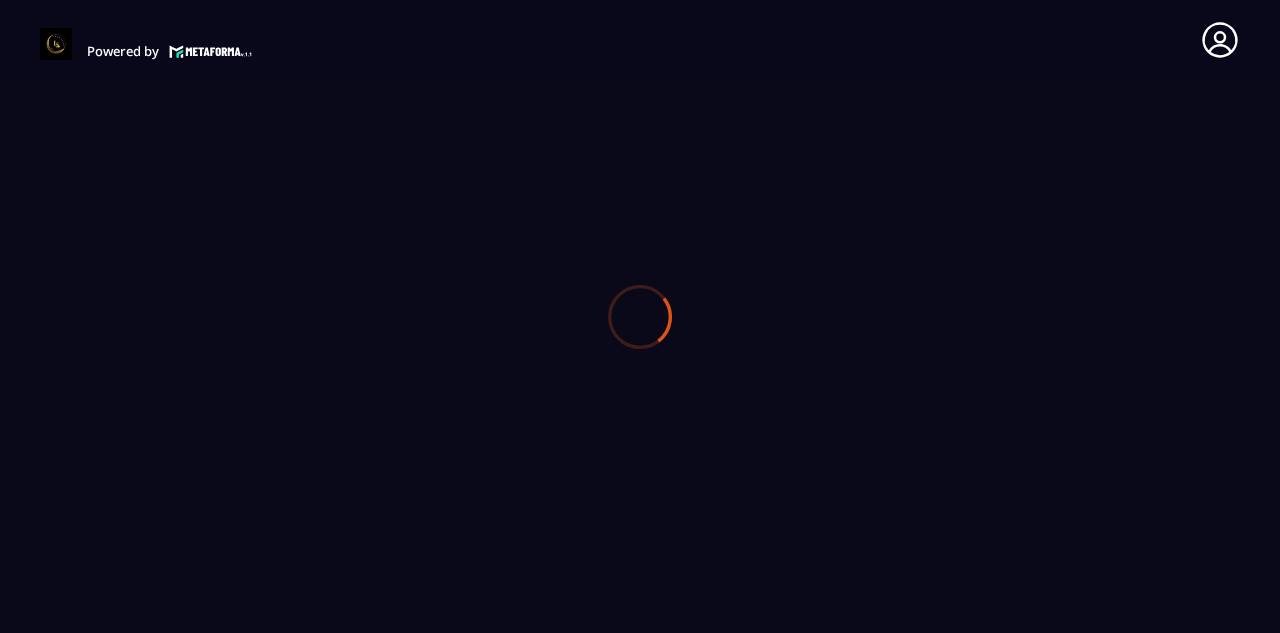 scroll, scrollTop: 0, scrollLeft: 0, axis: both 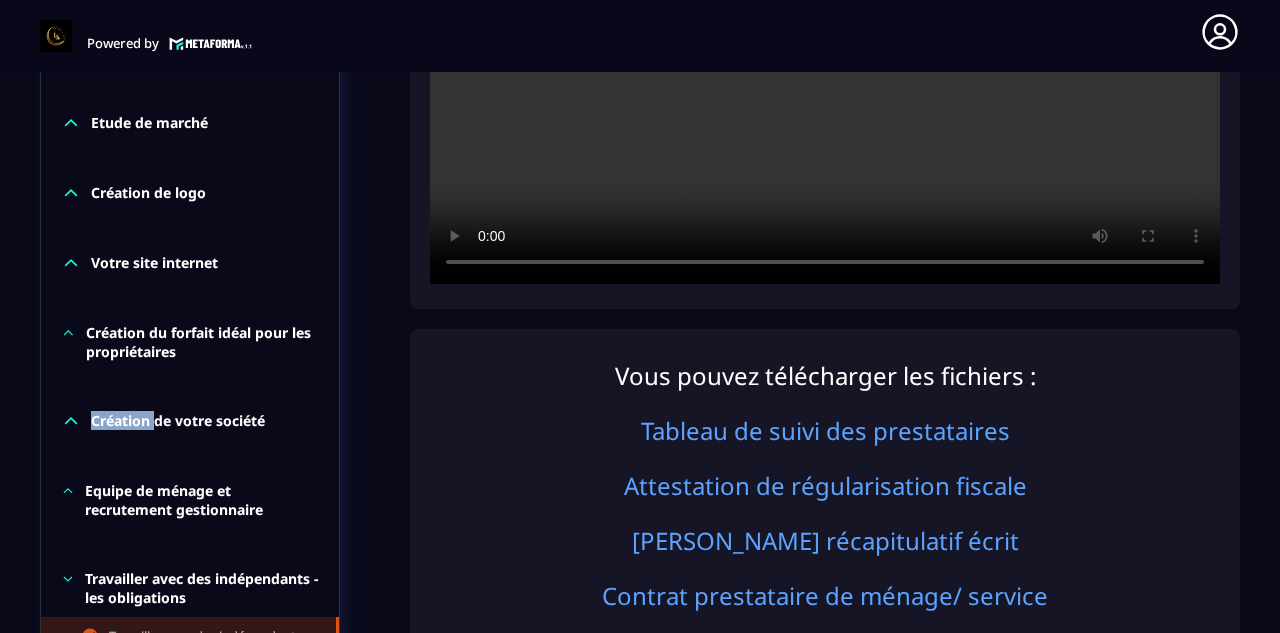 drag, startPoint x: 133, startPoint y: 412, endPoint x: 123, endPoint y: 416, distance: 10.770329 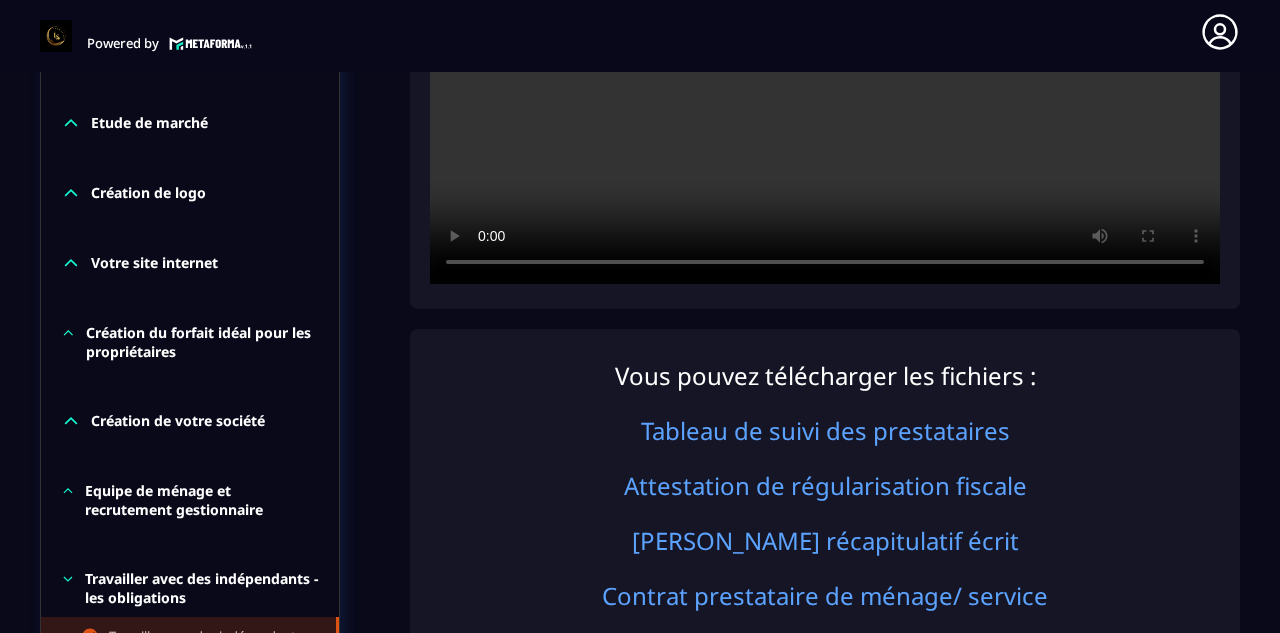 click on "Formations Questions Communauté Événements Formations / La conciergerie 100% automatisée / Travailler avec des indépendants - les obligations La conciergerie 100% automatisée Découvrez les fondamentaux de la conciergerie immobilière 100% automatisée.
Cette formation est conçue pour vous permettre de lancer et maîtriser votre activité de conciergerie en toute simplicité.
Vous apprendrez :
✅ Les bases essentielles de la conciergerie pour démarrer sereinement.
✅ Les outils incontournables pour gérer vos clients et vos biens de manière efficace.
✅ L'automatisation des tâches répétitives pour gagner un maximum de temps au quotidien.
Objectif : Vous fournir toutes les clés pour créer une activité rentable et automatisée, tout en gardant du temps pour vous. 53/69 Chapitres 77%  Bienvenue au sein de la formation LCA Votre conciergerie de A à Z Etude de marché Création de logo Votre site internet Création du forfait idéal pour les propriétaires Création de votre société 1" 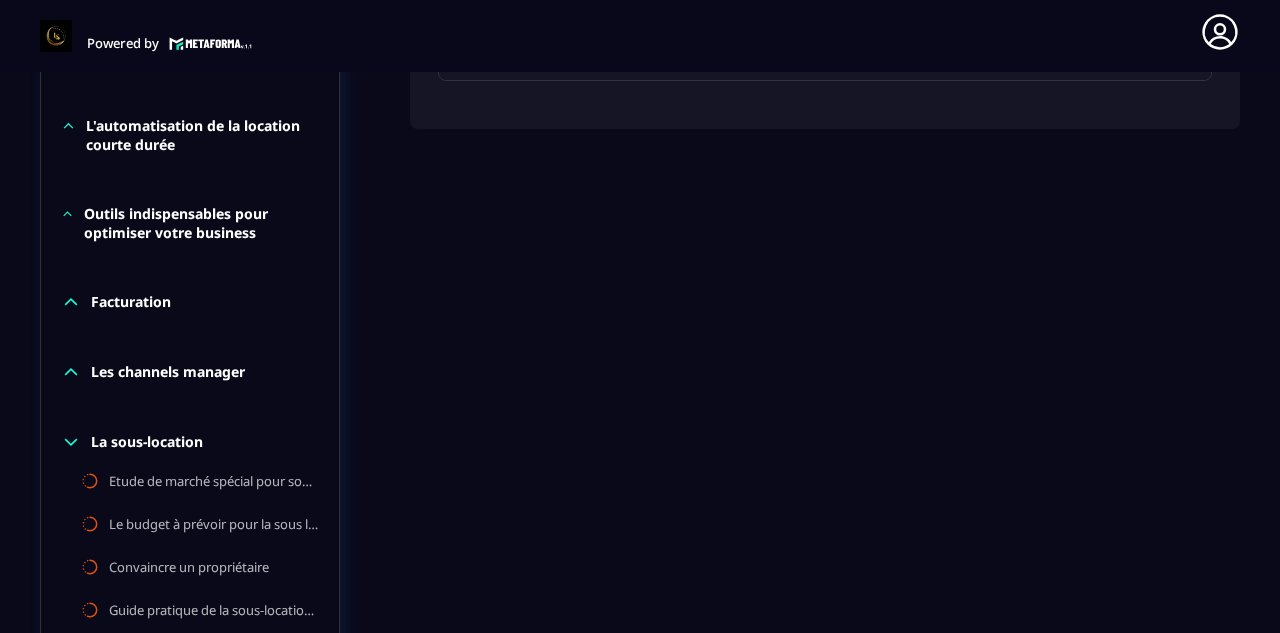 scroll, scrollTop: 1811, scrollLeft: 0, axis: vertical 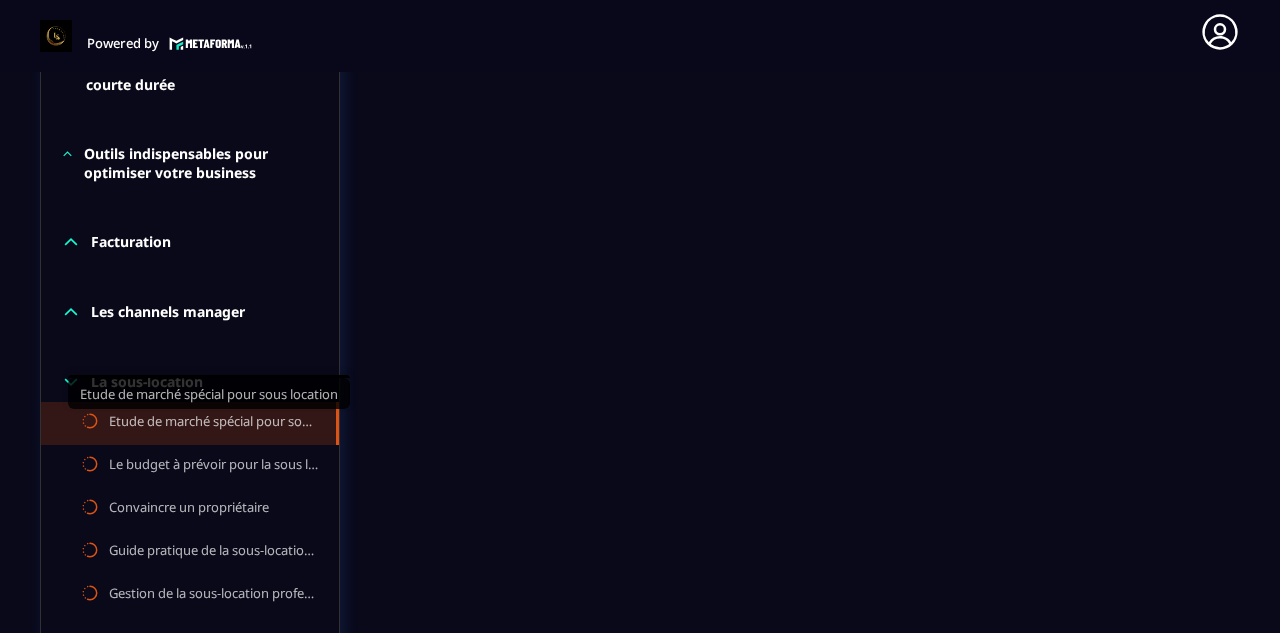 click on "Etude de marché spécial pour sous location" at bounding box center (212, 423) 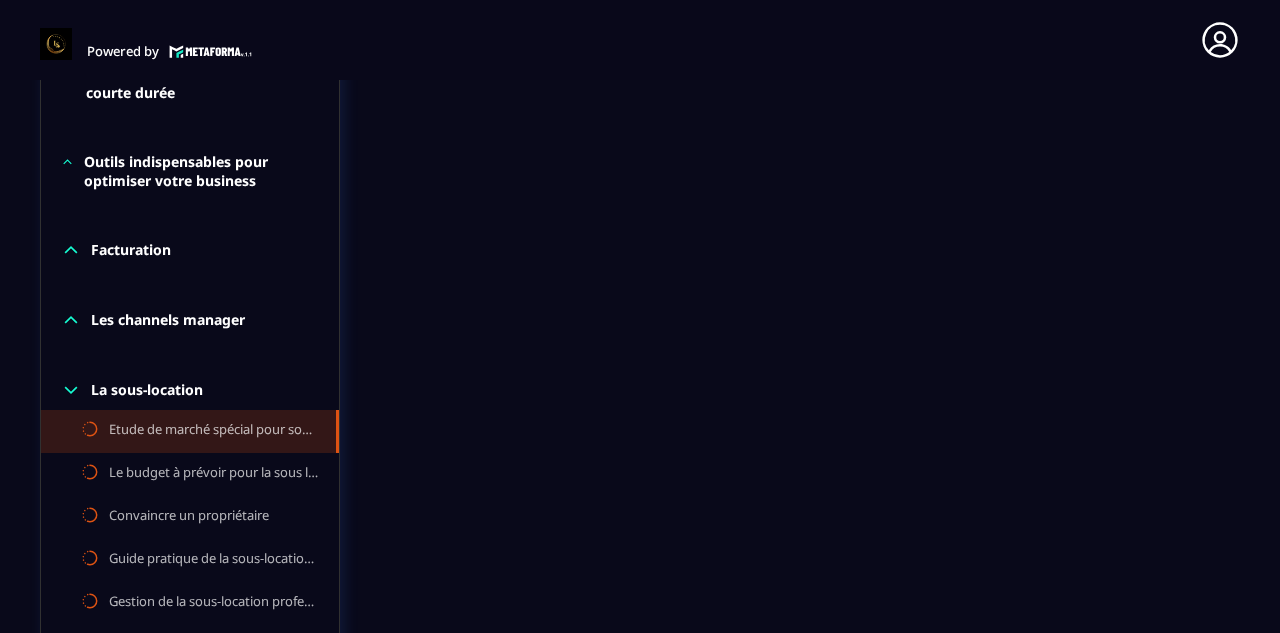 scroll, scrollTop: 1721, scrollLeft: 0, axis: vertical 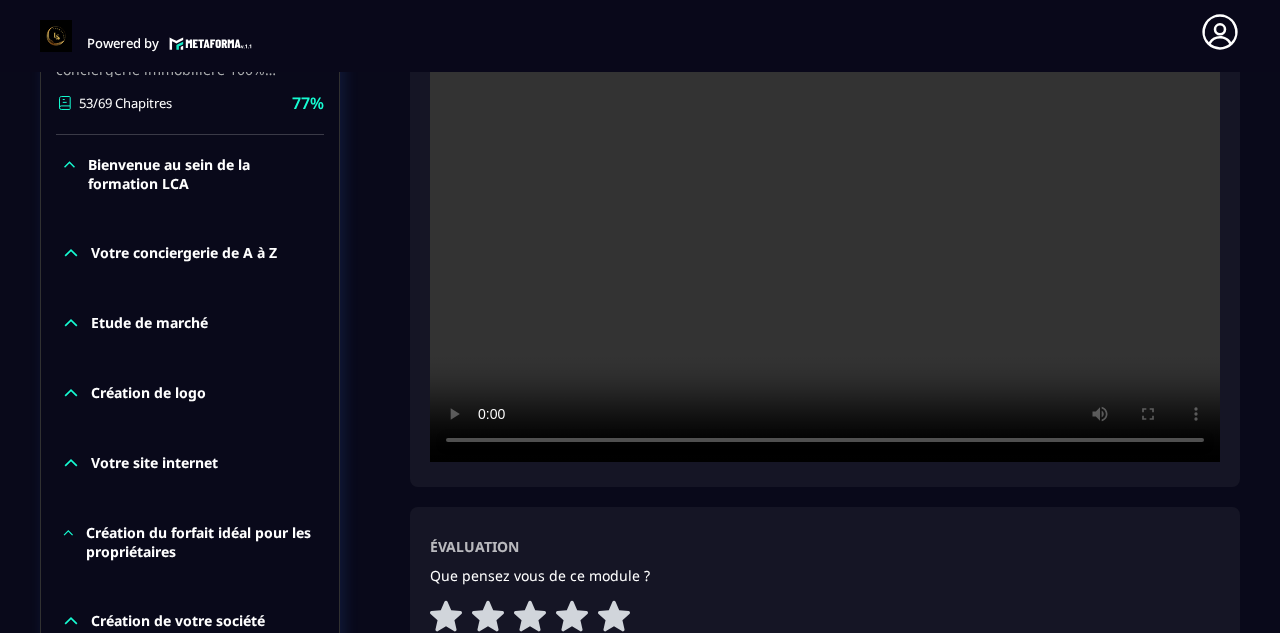 click at bounding box center [825, 198] 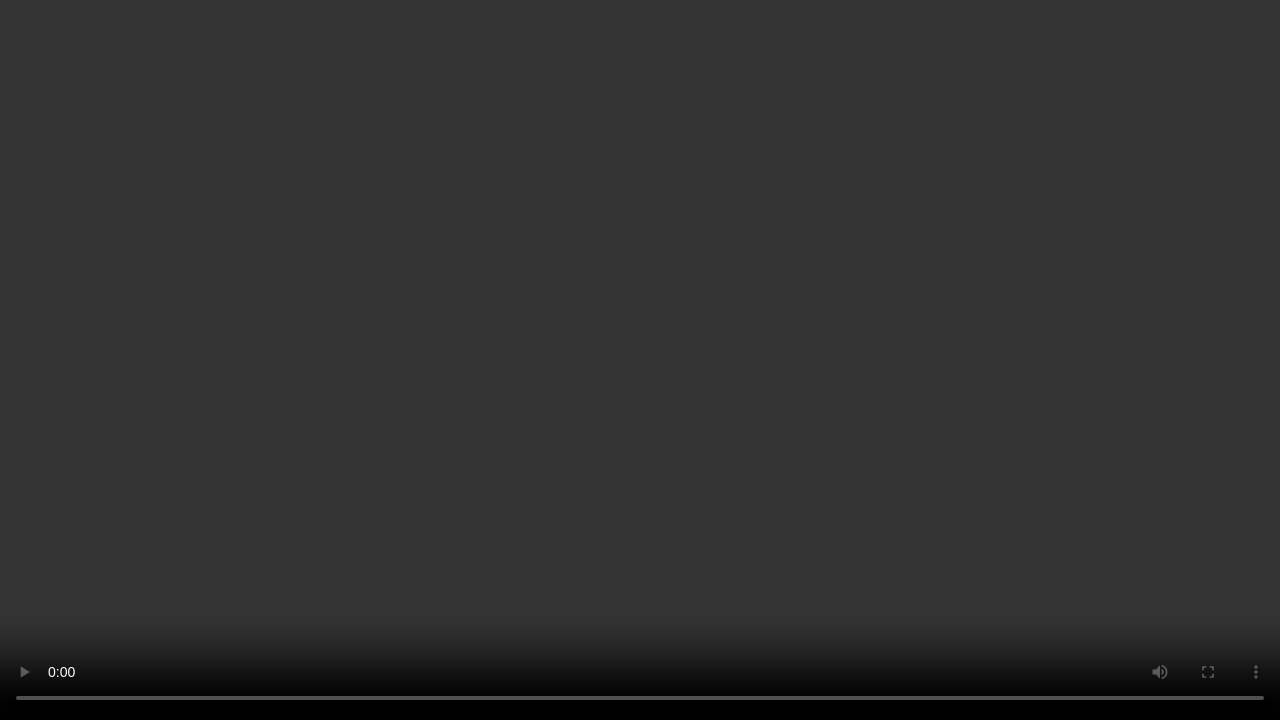 click at bounding box center [640, 360] 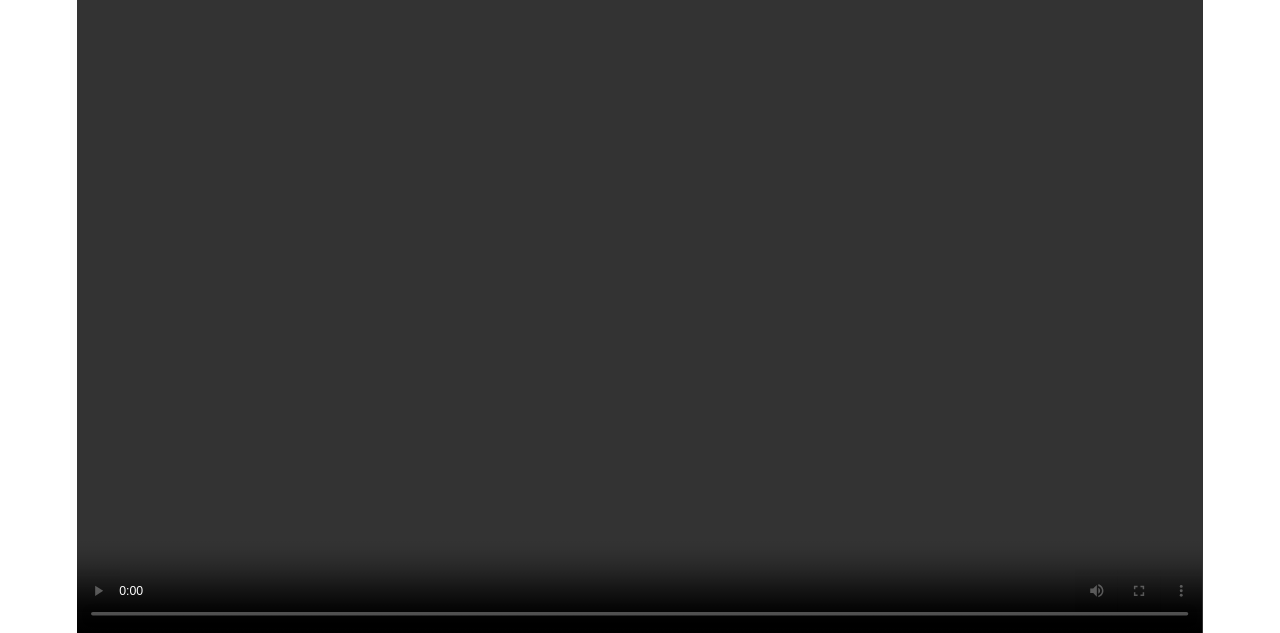 scroll, scrollTop: 0, scrollLeft: 0, axis: both 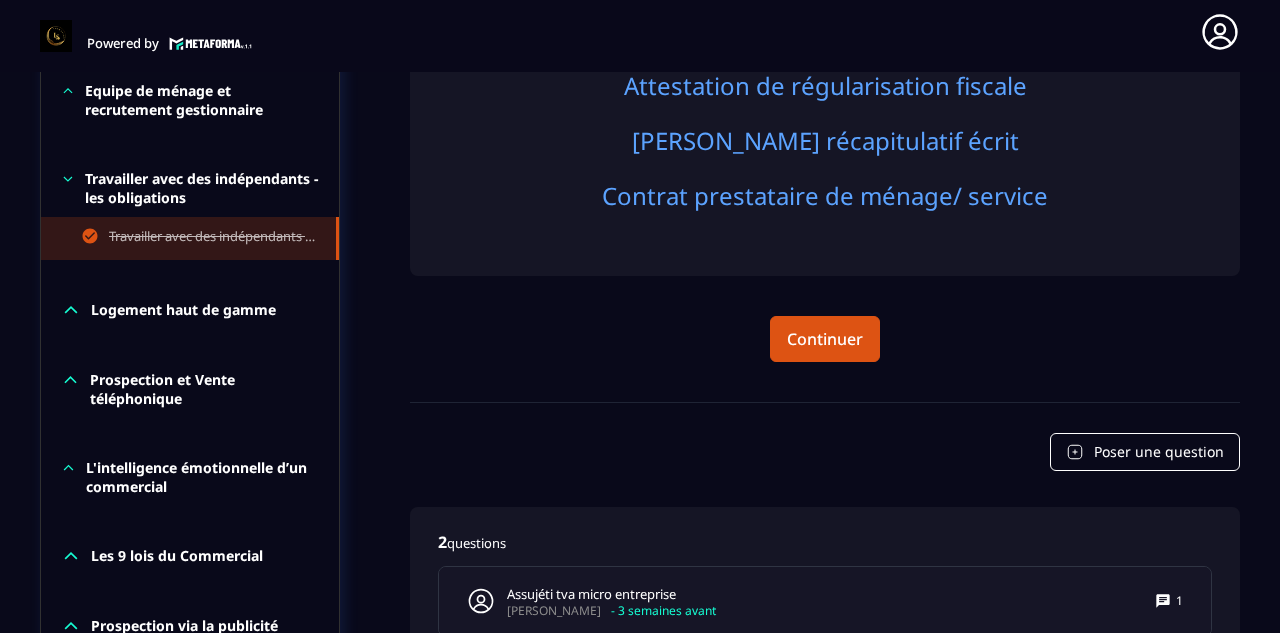 click on "Travailler avec des indépendants - les obligations" at bounding box center [190, 188] 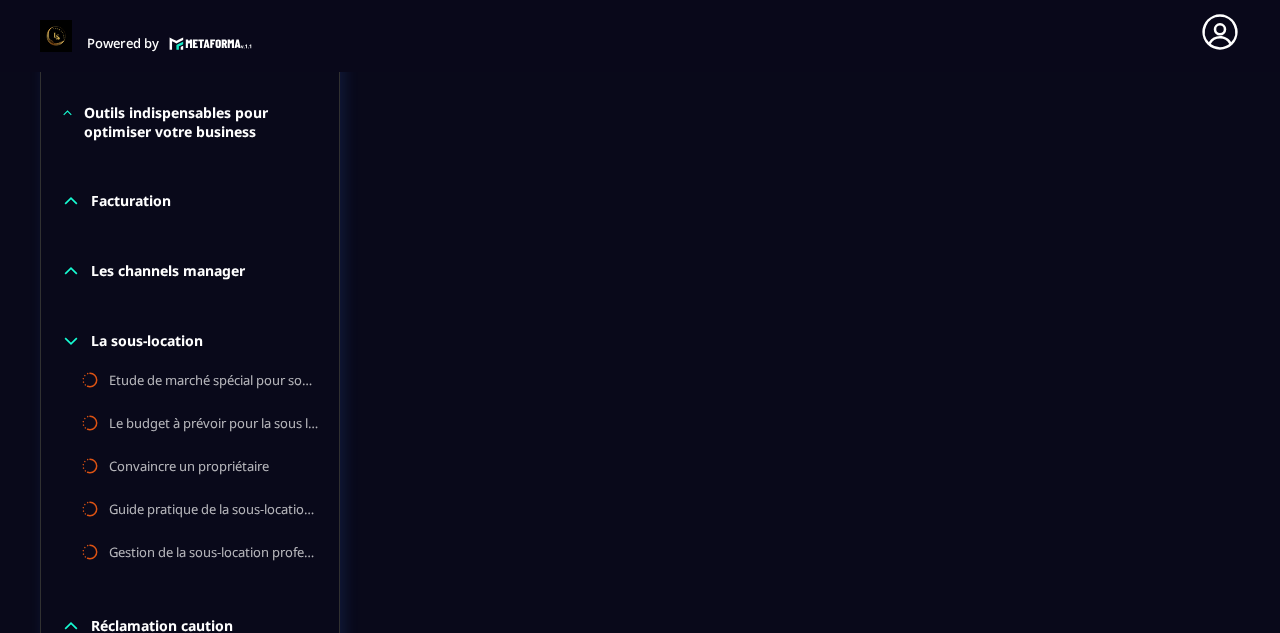 scroll, scrollTop: 1811, scrollLeft: 0, axis: vertical 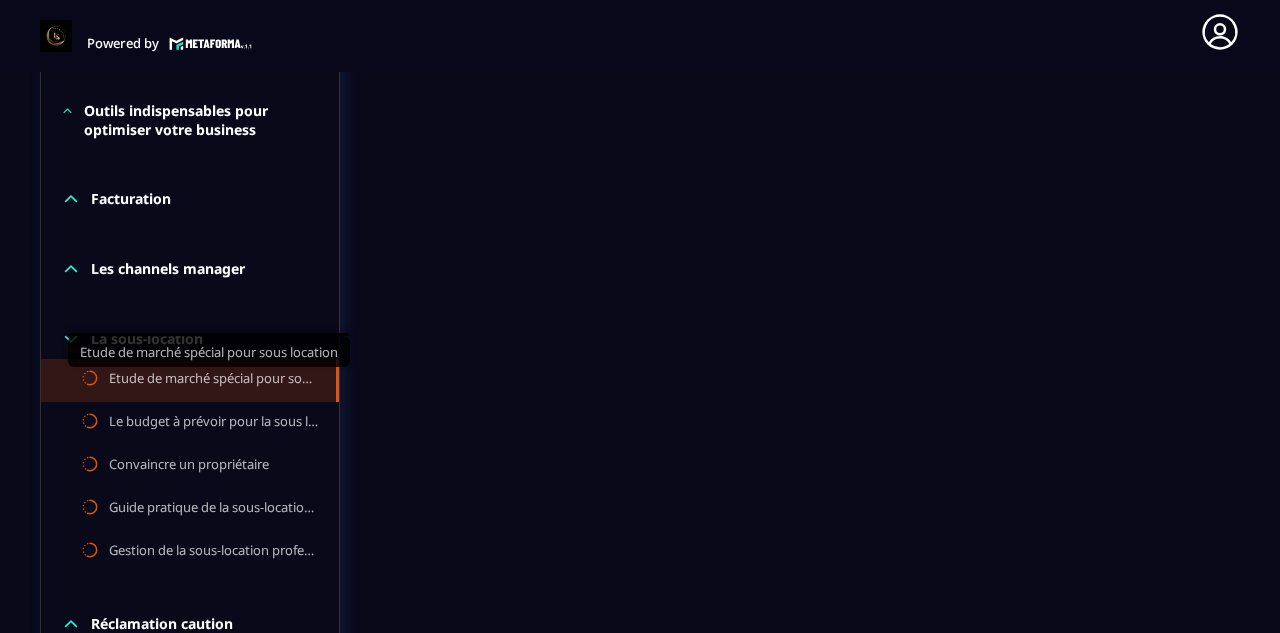 click on "Etude de marché spécial pour sous location" at bounding box center [212, 380] 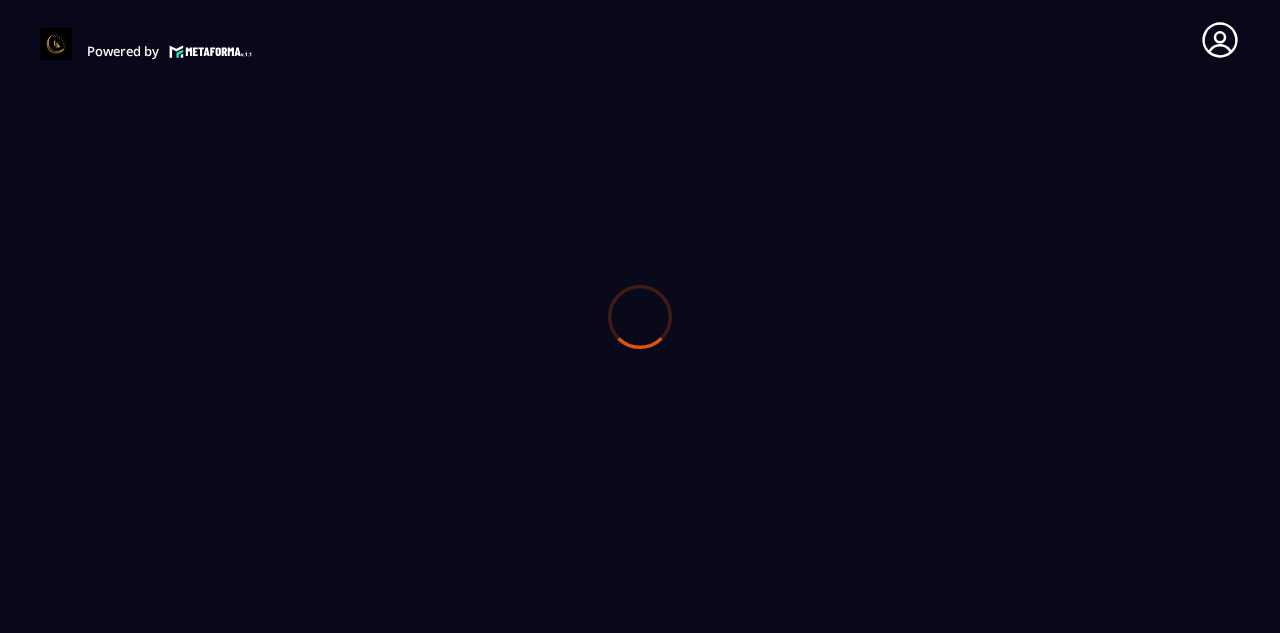 scroll, scrollTop: 0, scrollLeft: 0, axis: both 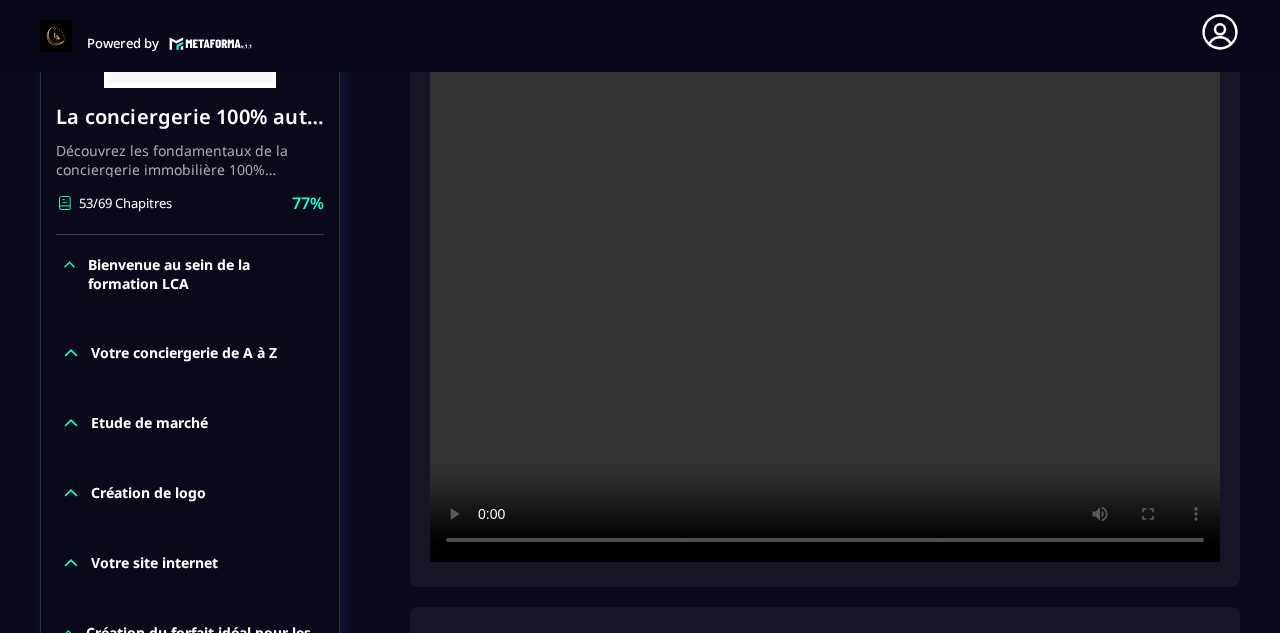 click at bounding box center (825, 298) 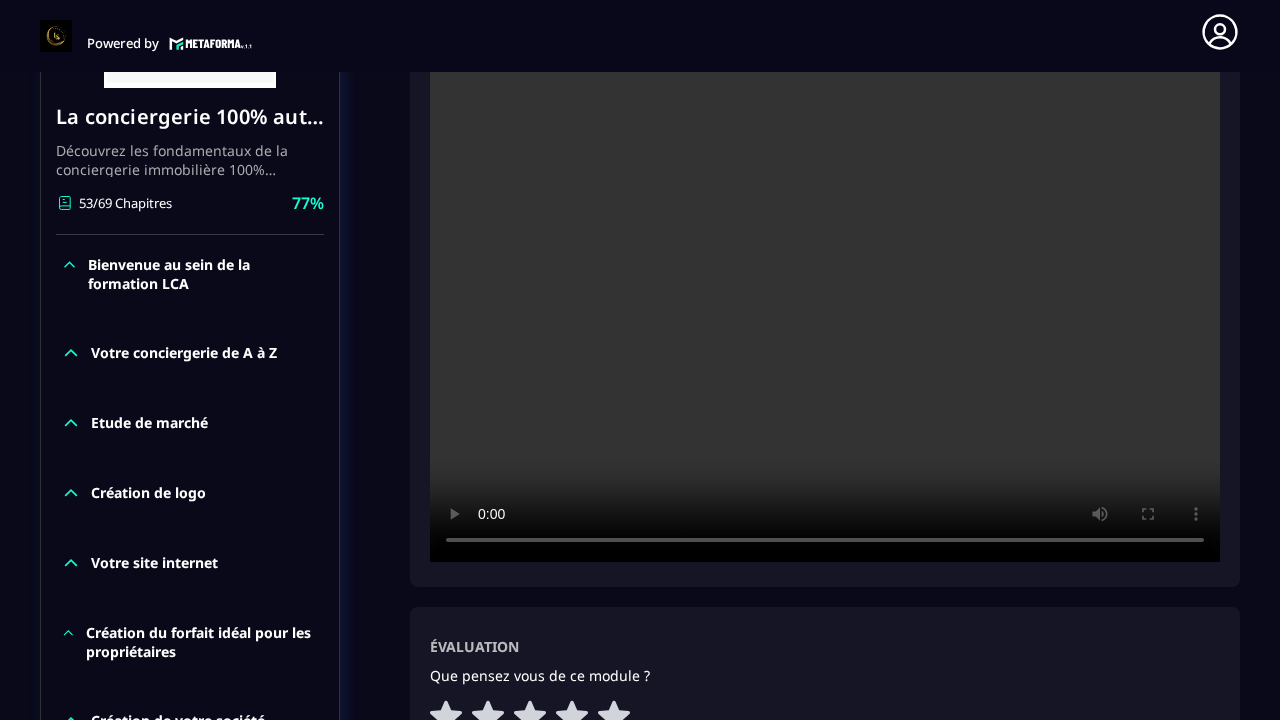 type 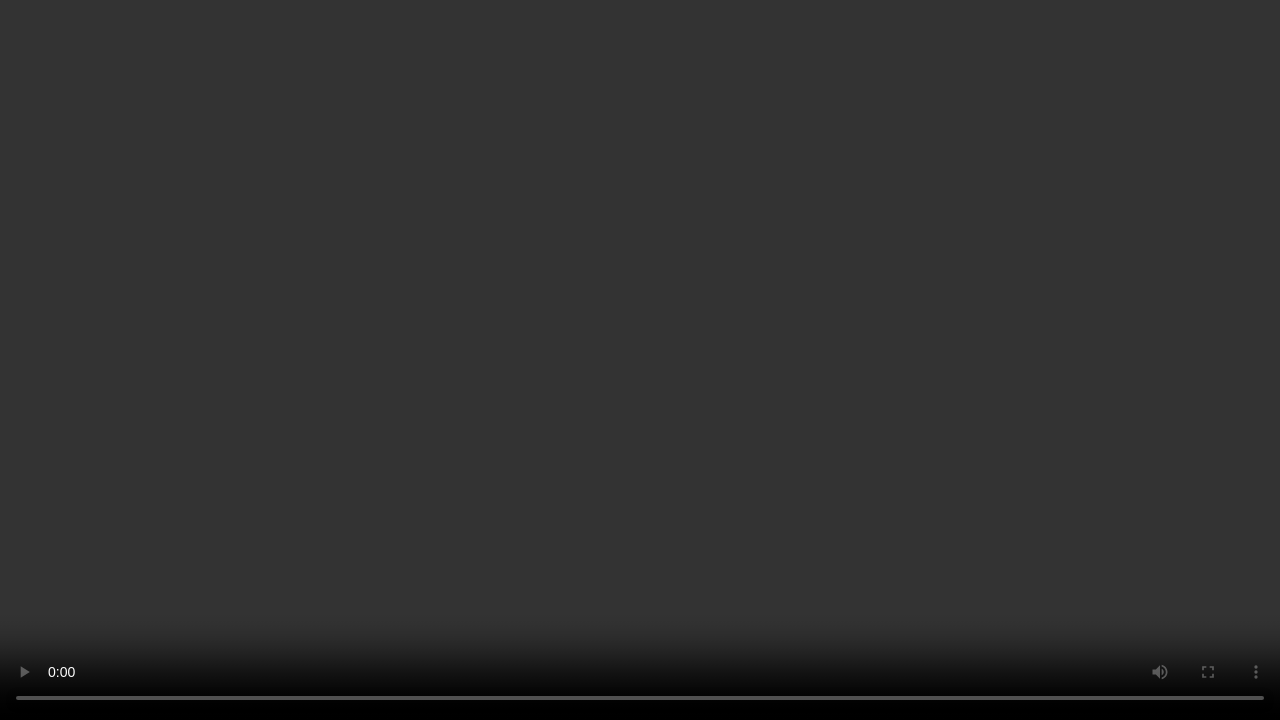 drag, startPoint x: 1264, startPoint y: 714, endPoint x: 903, endPoint y: 484, distance: 428.0432 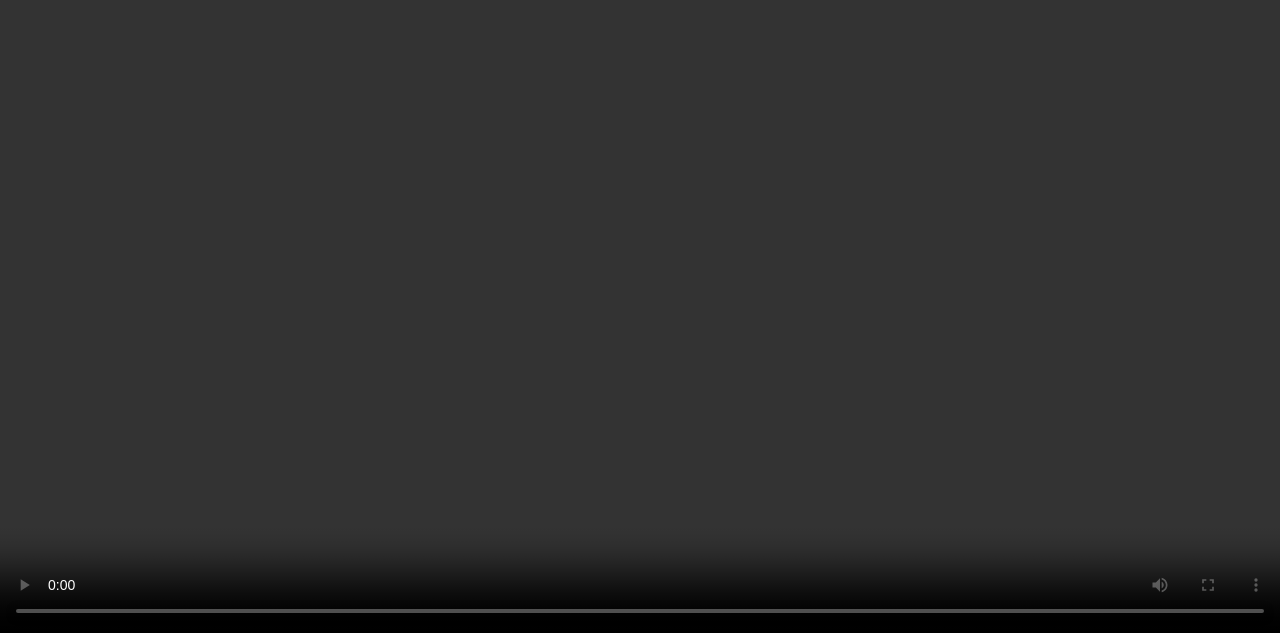 scroll, scrollTop: 921, scrollLeft: 0, axis: vertical 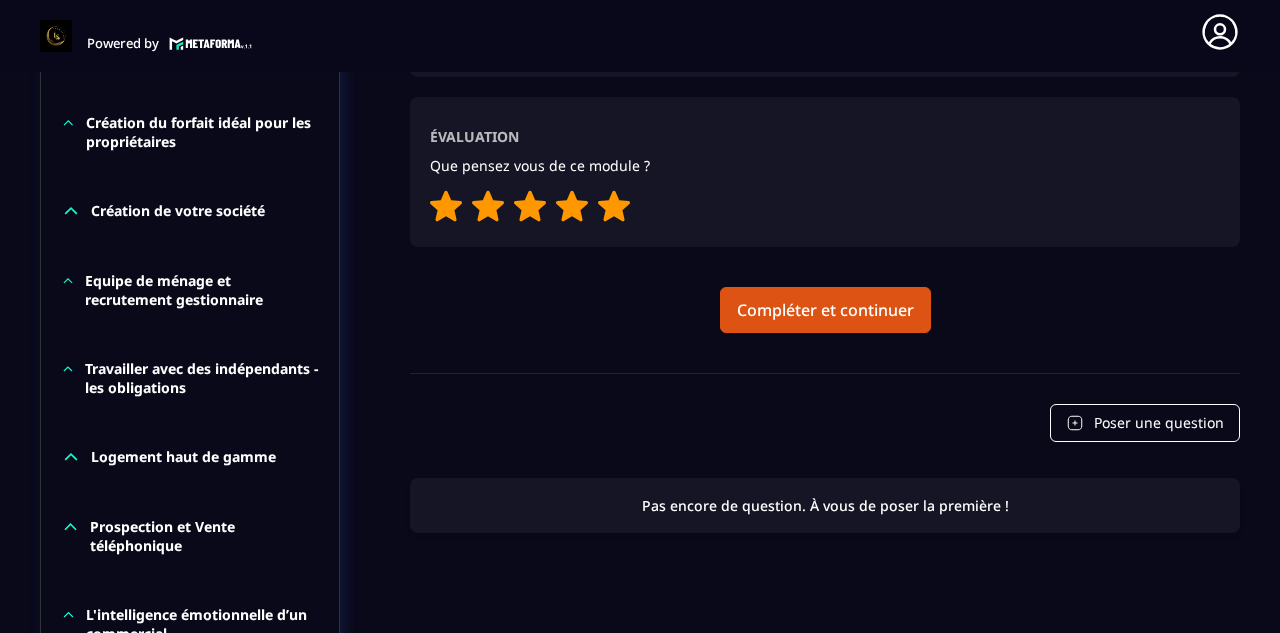 click 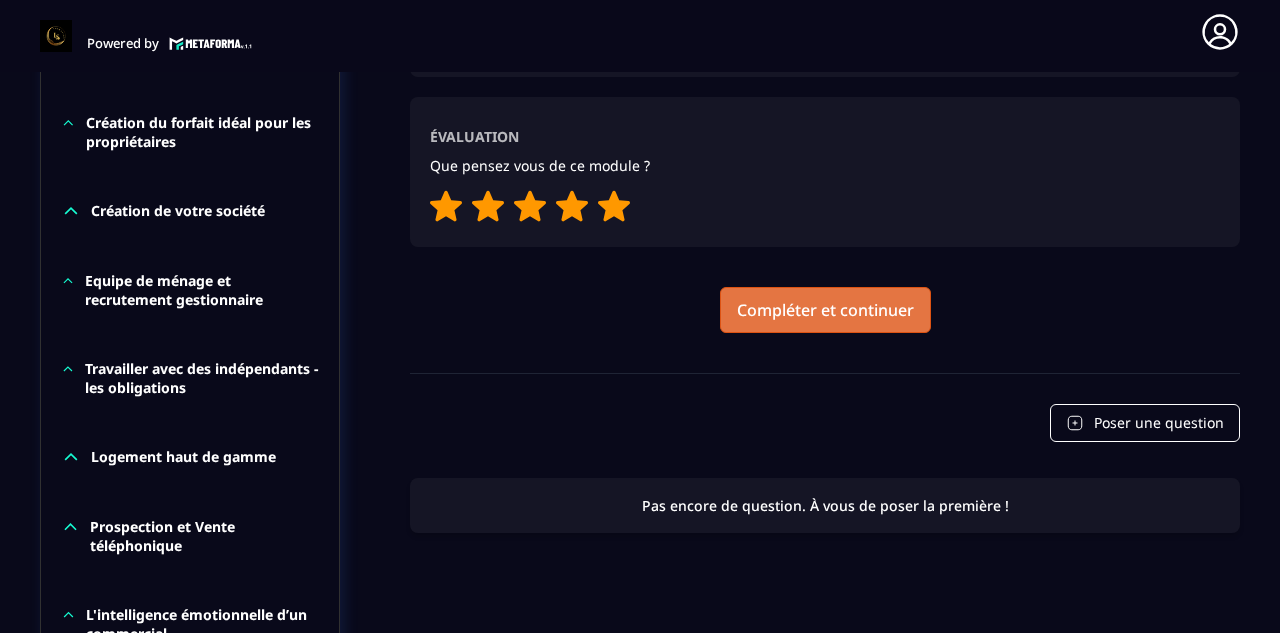 click on "Compléter et continuer" at bounding box center (825, 310) 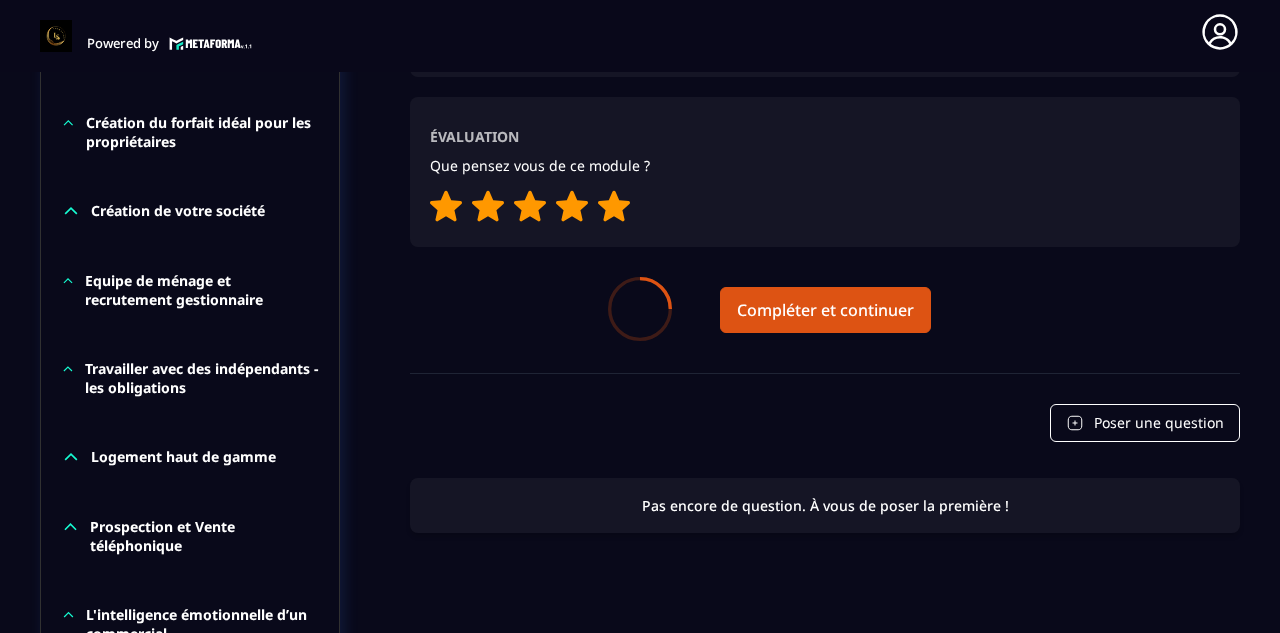 scroll, scrollTop: 0, scrollLeft: 0, axis: both 